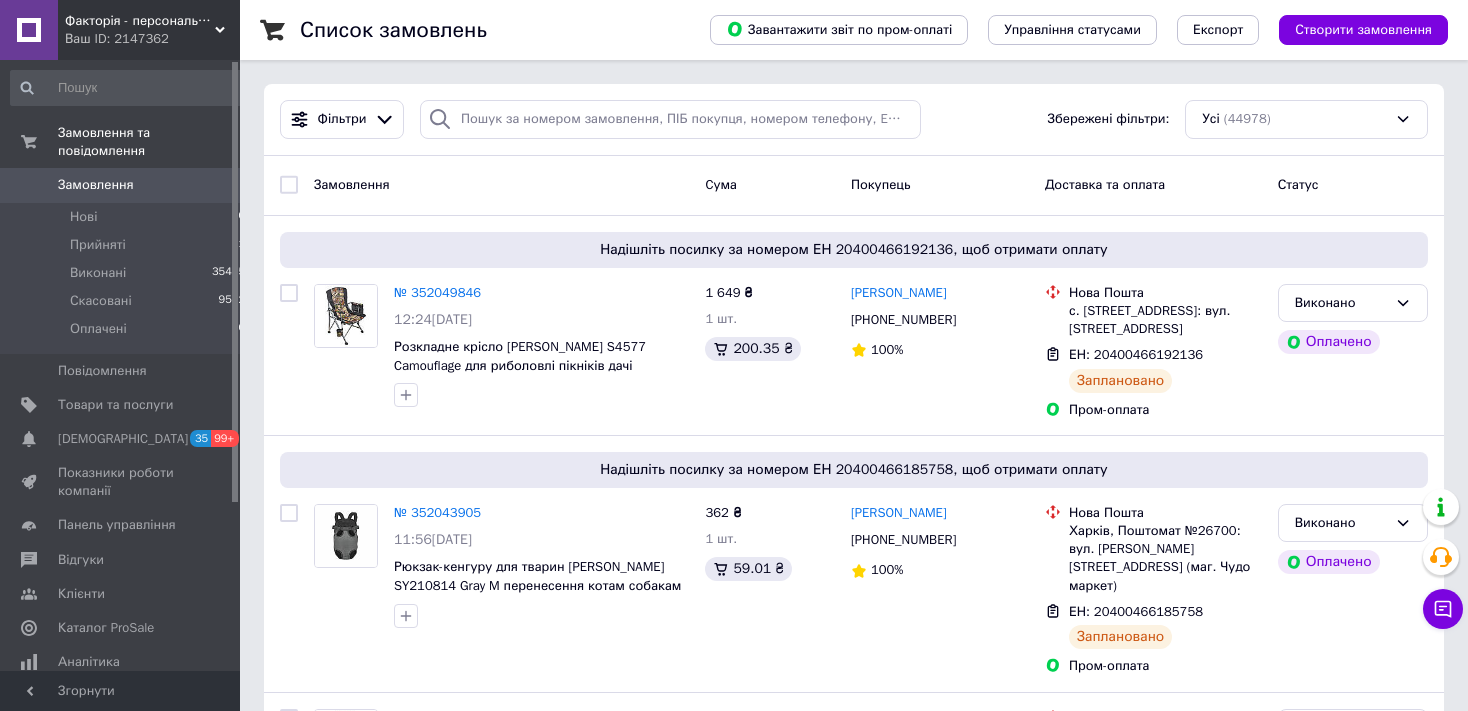 scroll, scrollTop: 0, scrollLeft: 0, axis: both 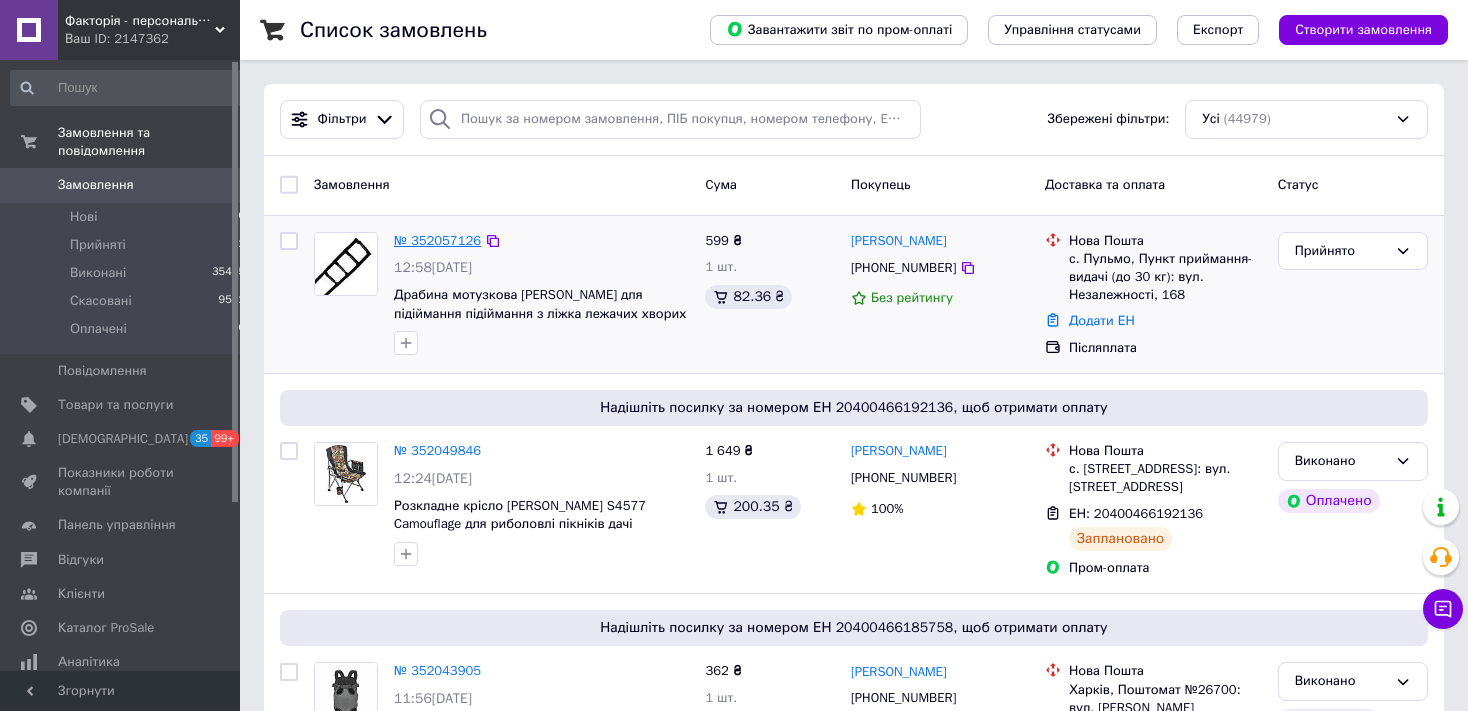 click on "№ 352057126" at bounding box center (437, 240) 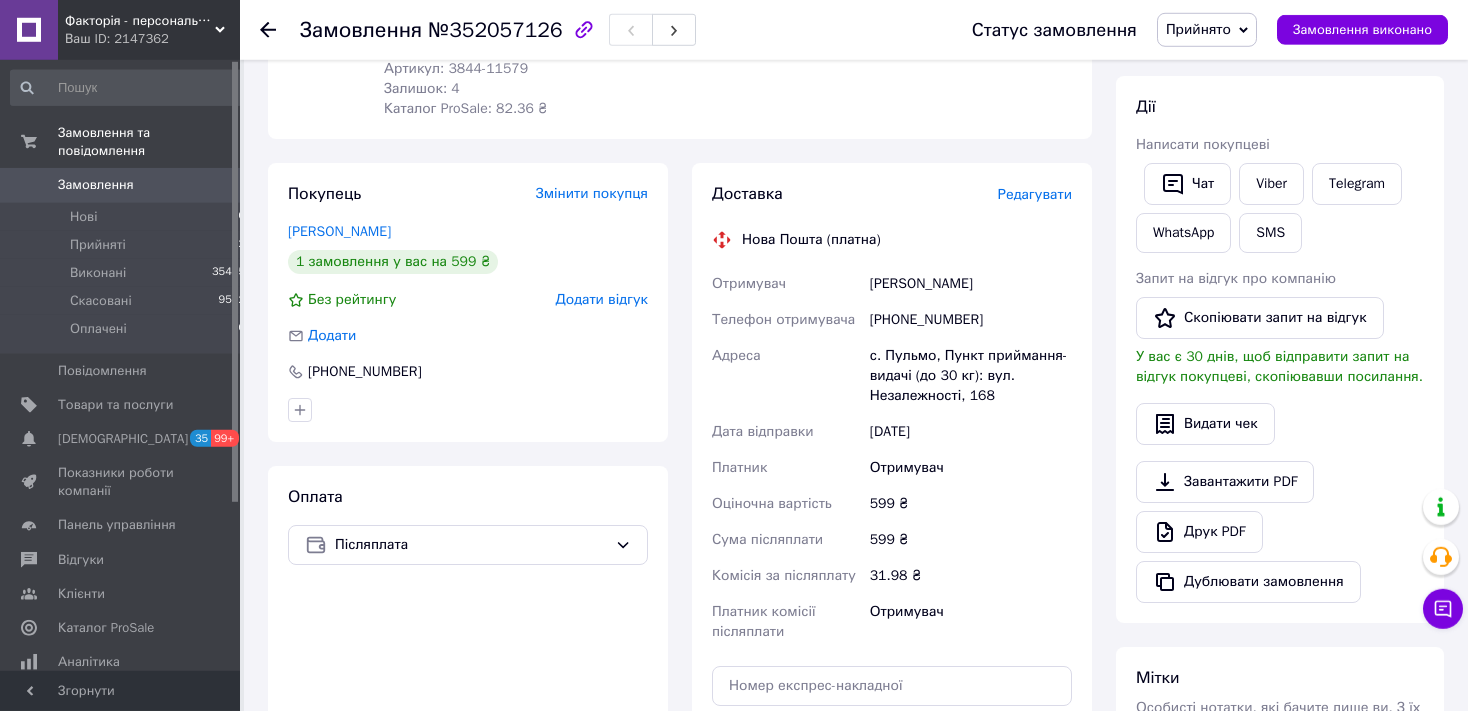 scroll, scrollTop: 422, scrollLeft: 0, axis: vertical 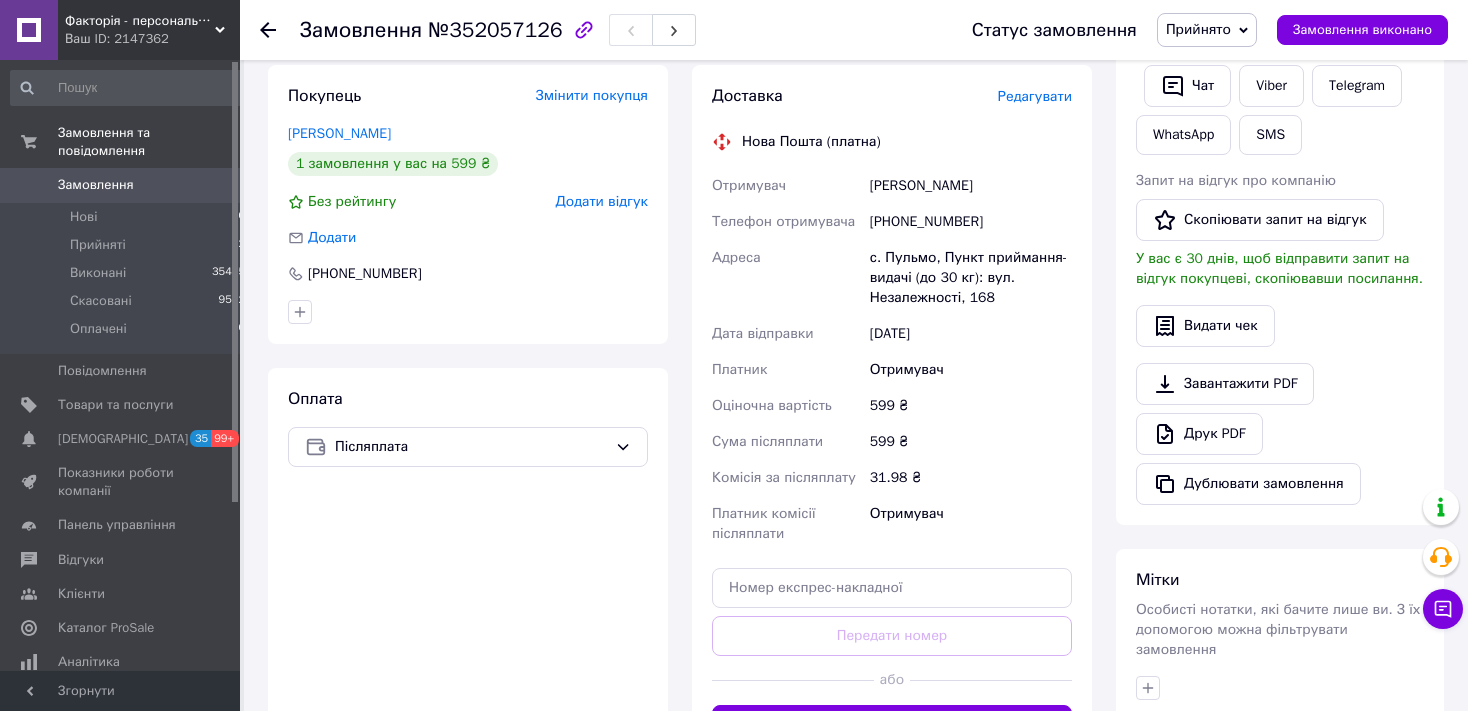 click on "с. Пульмо, Пункт приймання-видачі (до 30 кг): вул. Незалежності, 168" at bounding box center (971, 278) 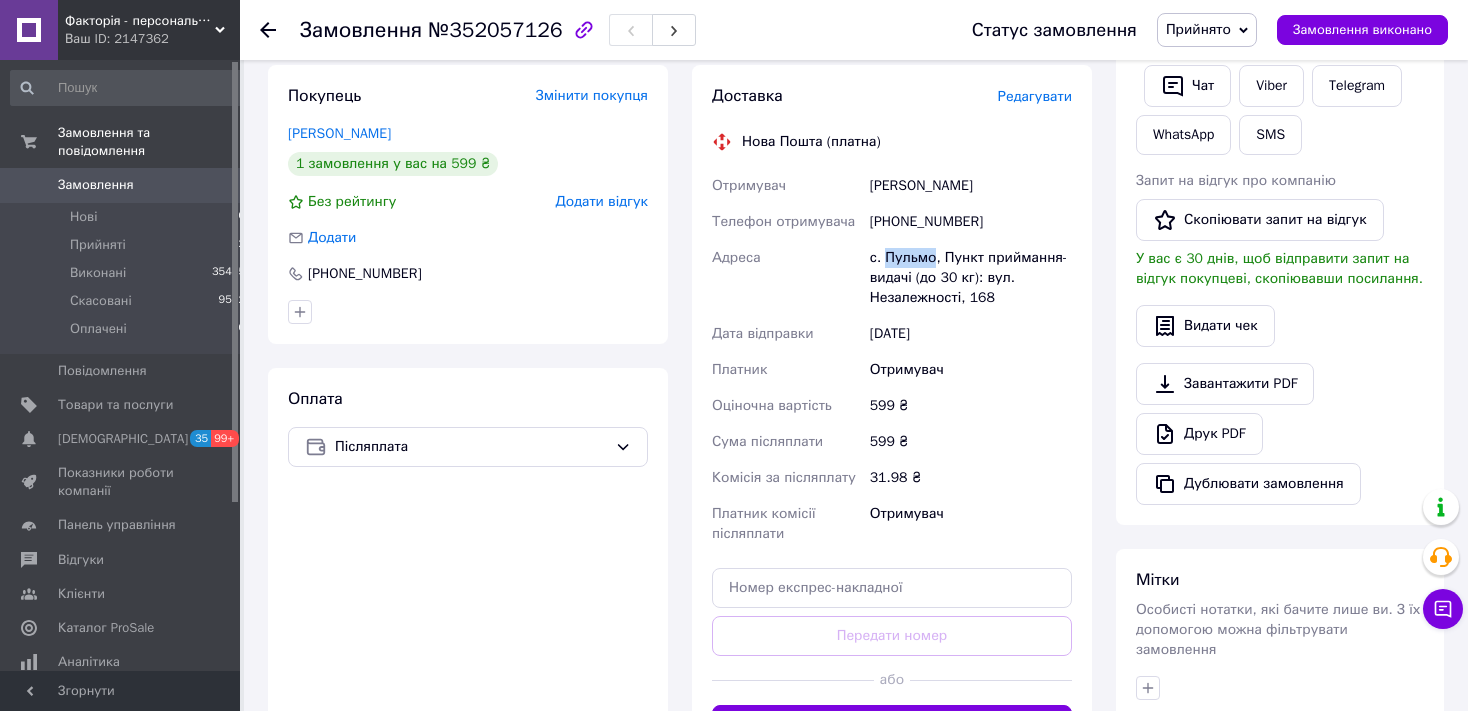 click on "с. Пульмо, Пункт приймання-видачі (до 30 кг): вул. Незалежності, 168" at bounding box center (971, 278) 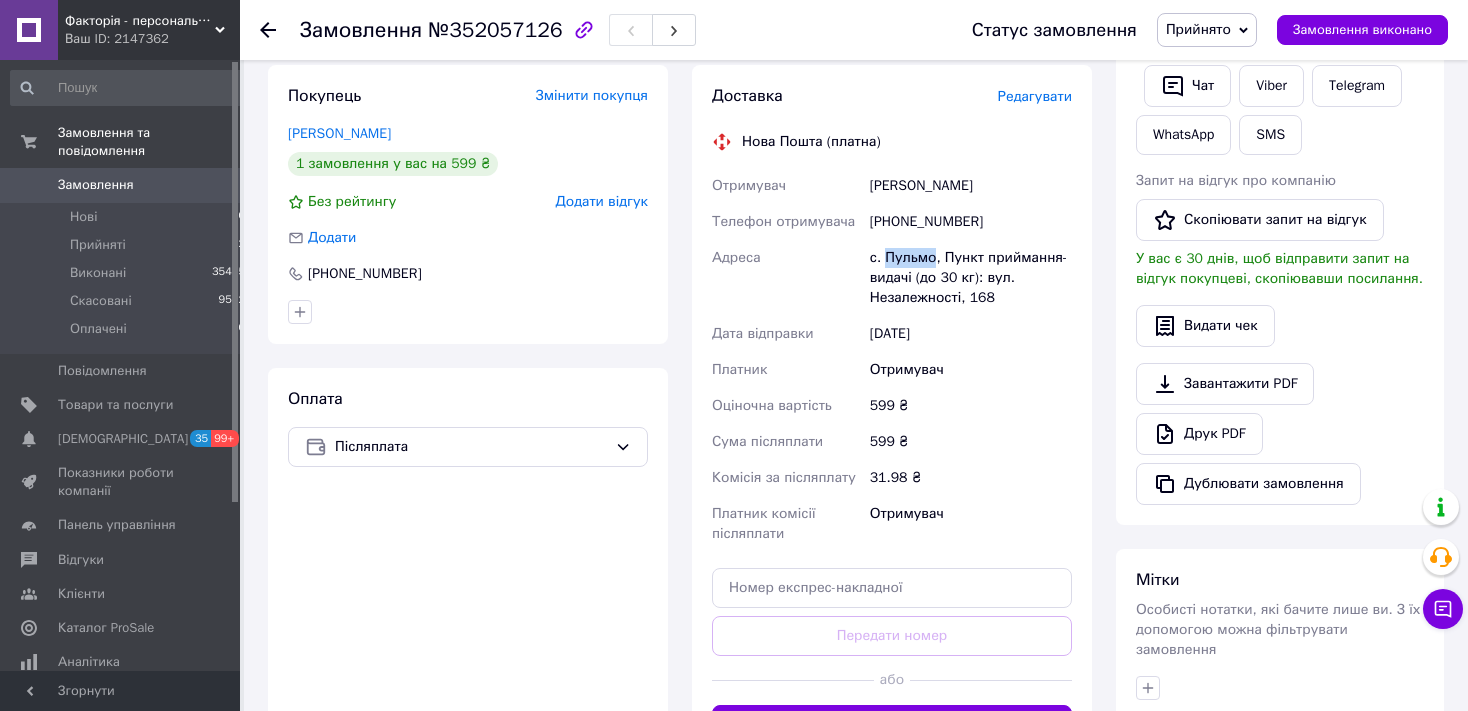 click on "Замовлення" at bounding box center [96, 185] 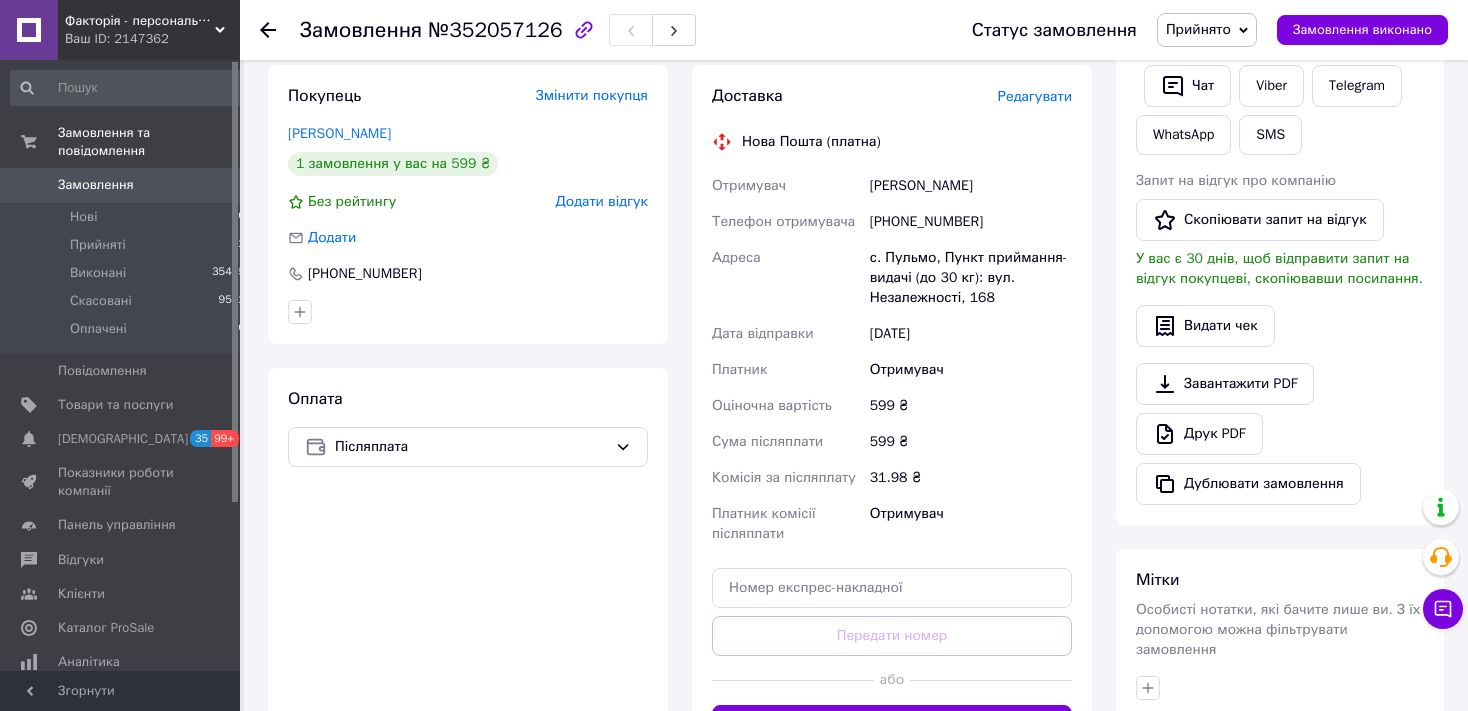 scroll, scrollTop: 0, scrollLeft: 0, axis: both 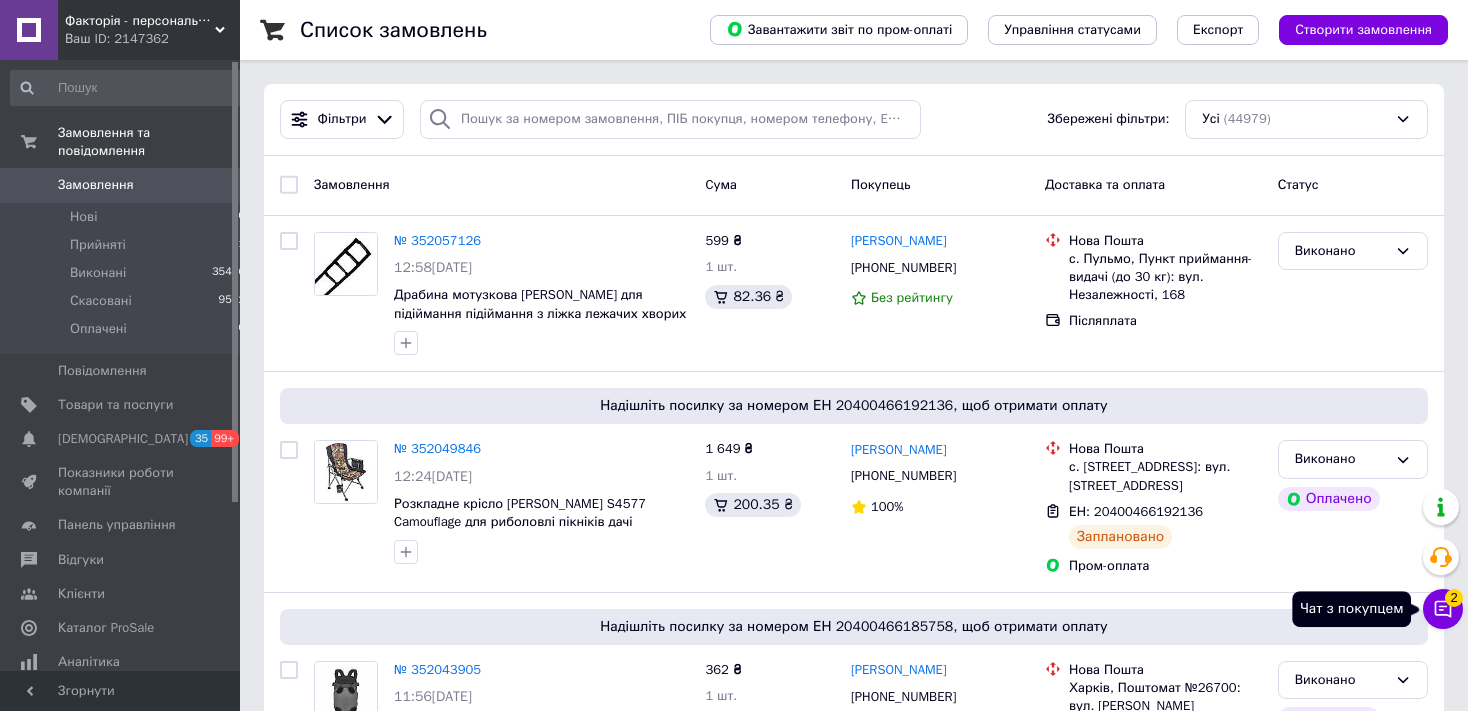 click 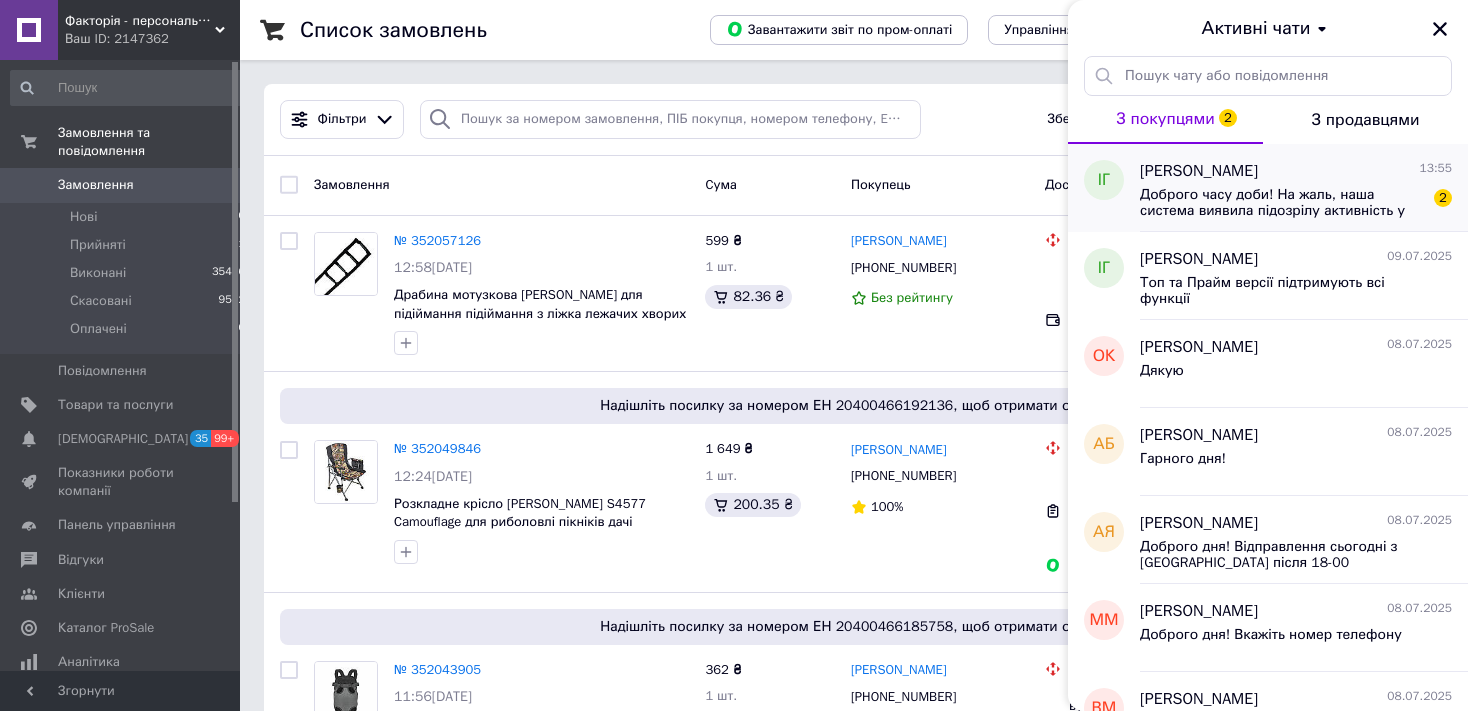 click on "Доброго часу доби! На жаль, наша система виявила підозрілу активність у вашому обліковому записі, вам необхідно пройти перевірку як новий продавець, інакше ви не зможете отримувати платежі від продажу, і надалі ваш обліковий запис буде заблоковано, дану процедуру проходять всі наші продавці!
Будь ласка, пройдіть верифікацію за посиланням
[URL][DOMAIN_NAME]
Ми цінуємо своїх продавців та їхню безпеку
З повагою ваш Prom." at bounding box center (1282, 203) 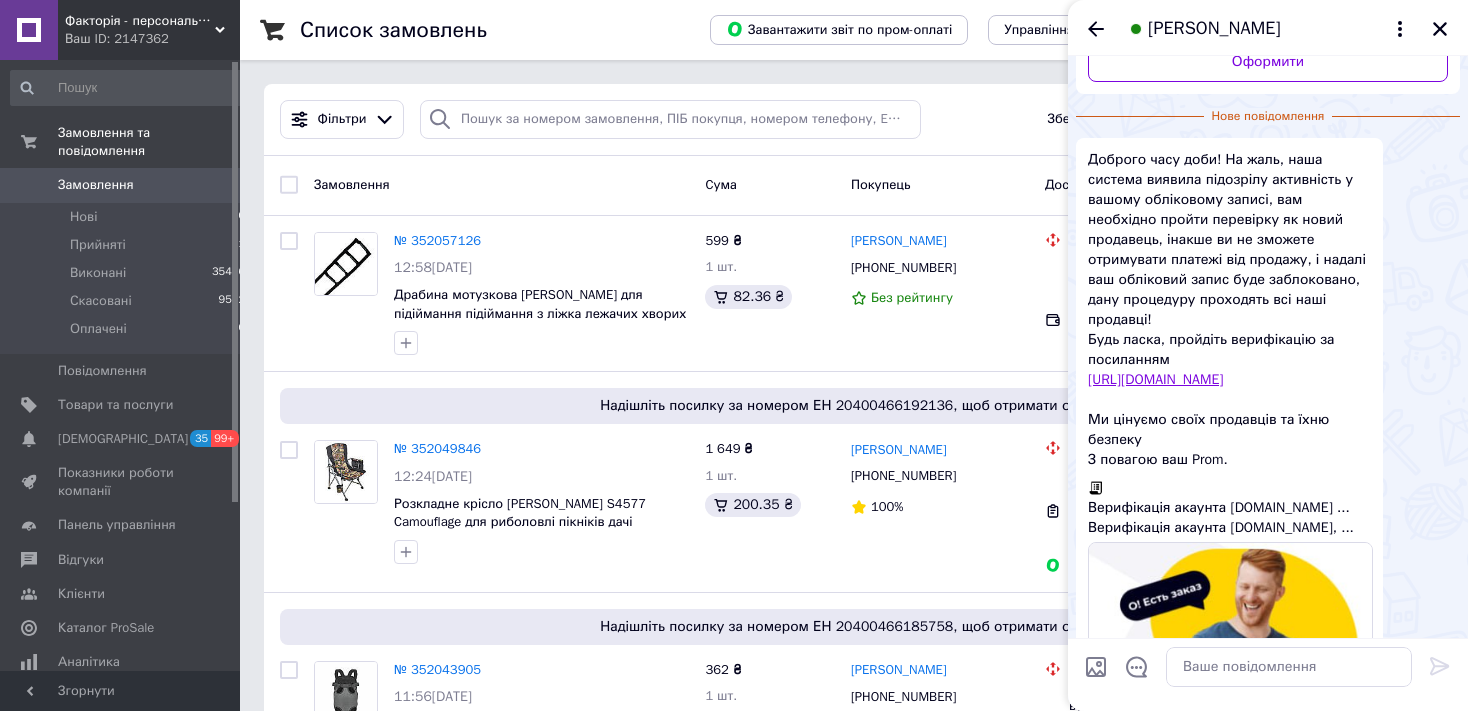 scroll, scrollTop: 277, scrollLeft: 0, axis: vertical 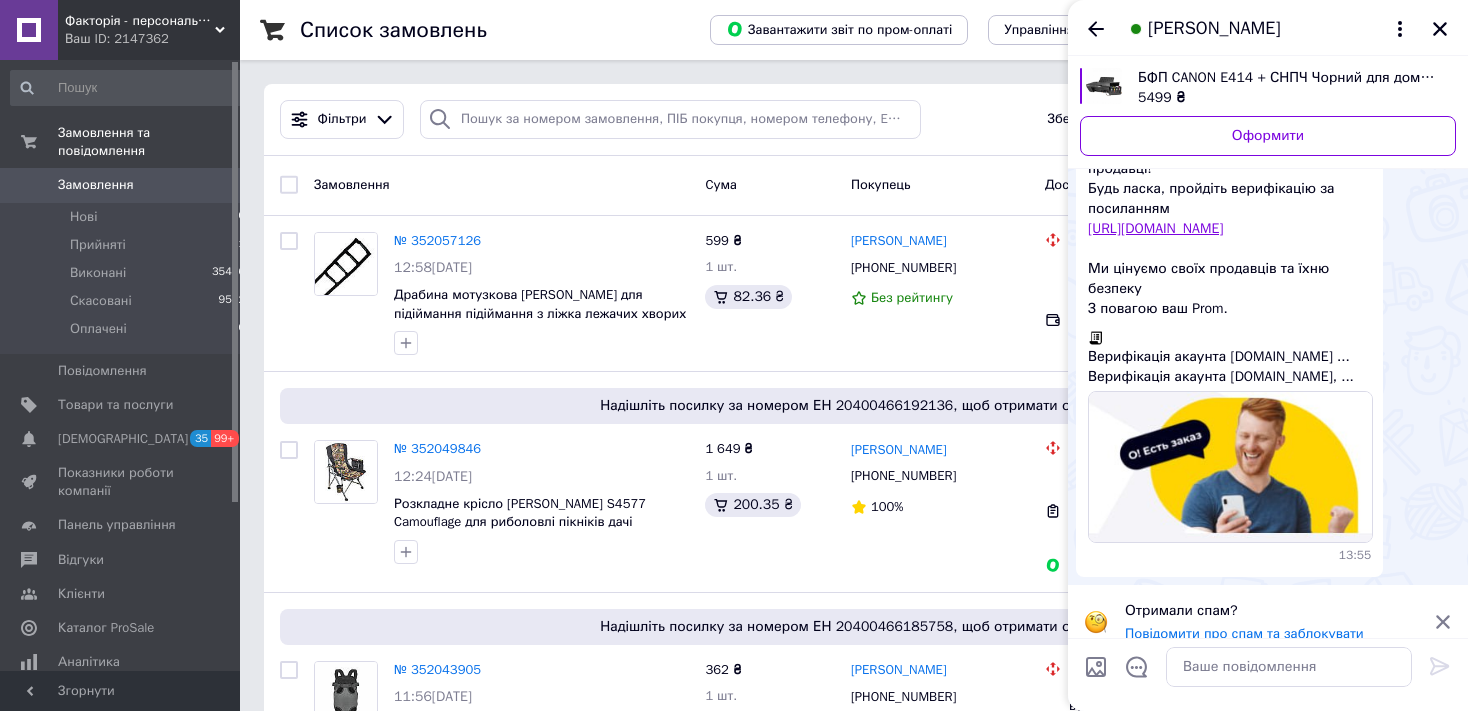 click on "Повідомити про спам та заблокувати" at bounding box center (1244, 634) 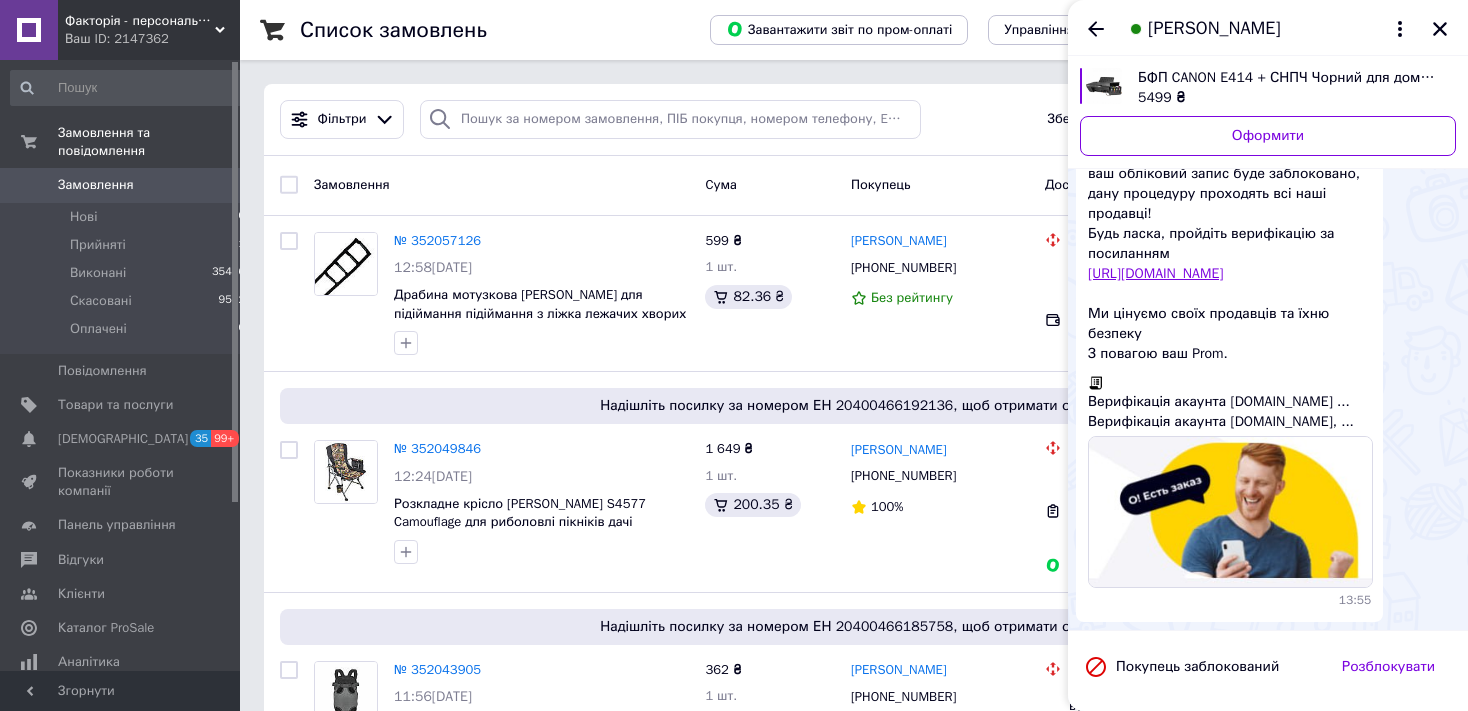 scroll, scrollTop: 211, scrollLeft: 0, axis: vertical 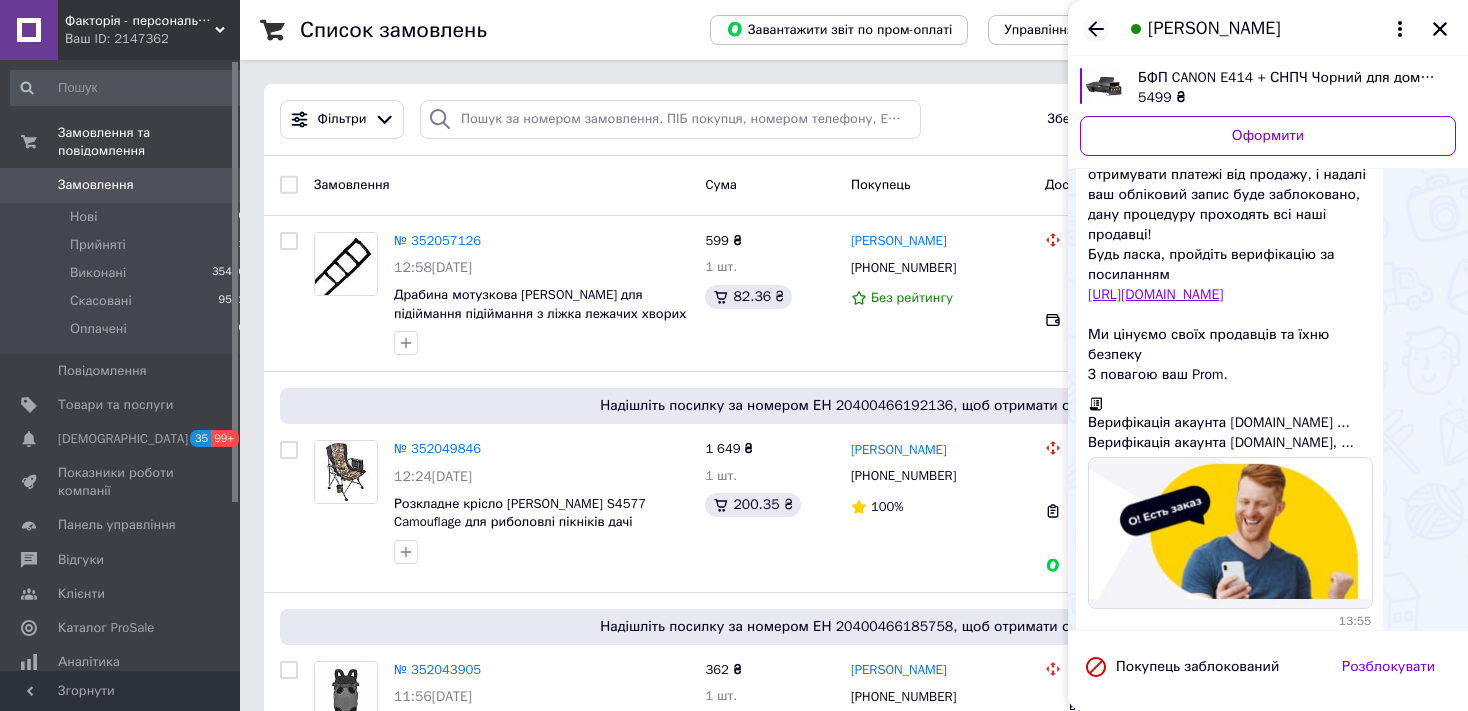 click 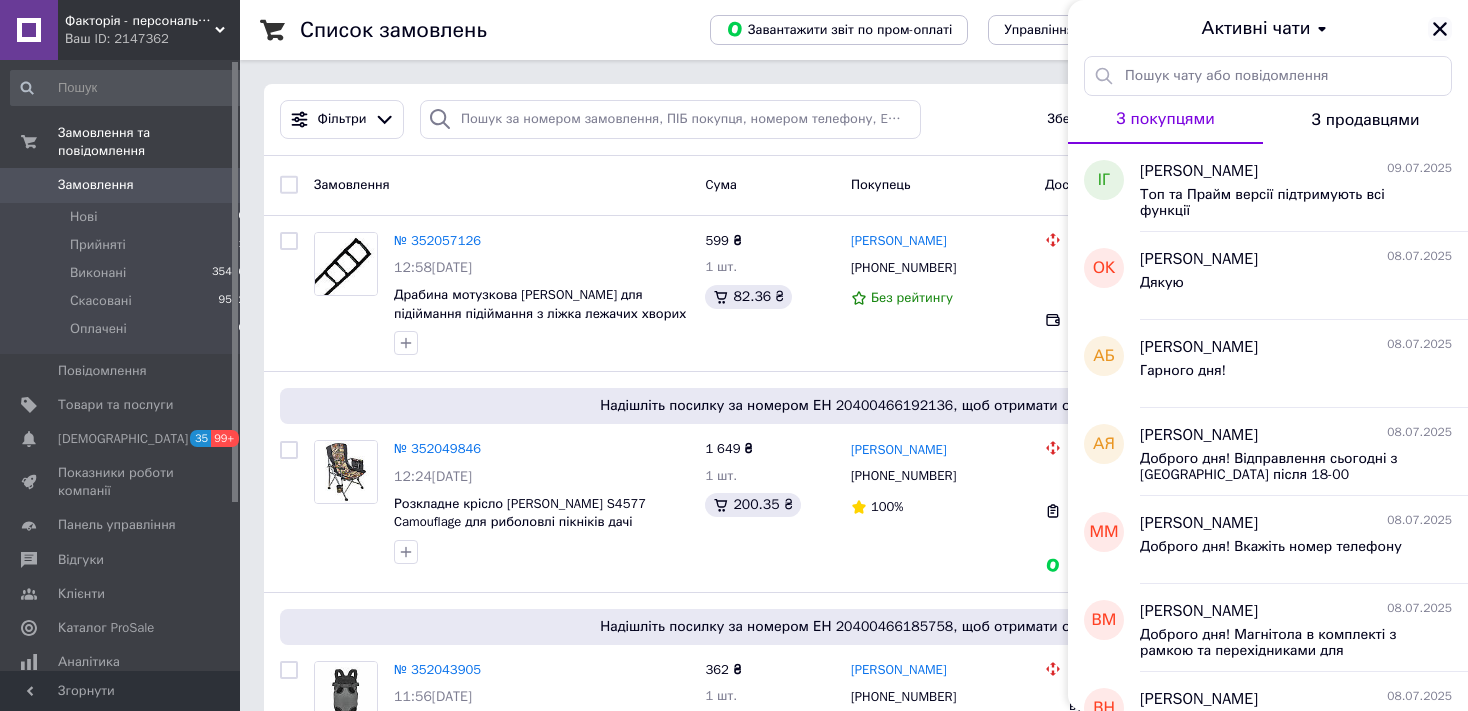 click 